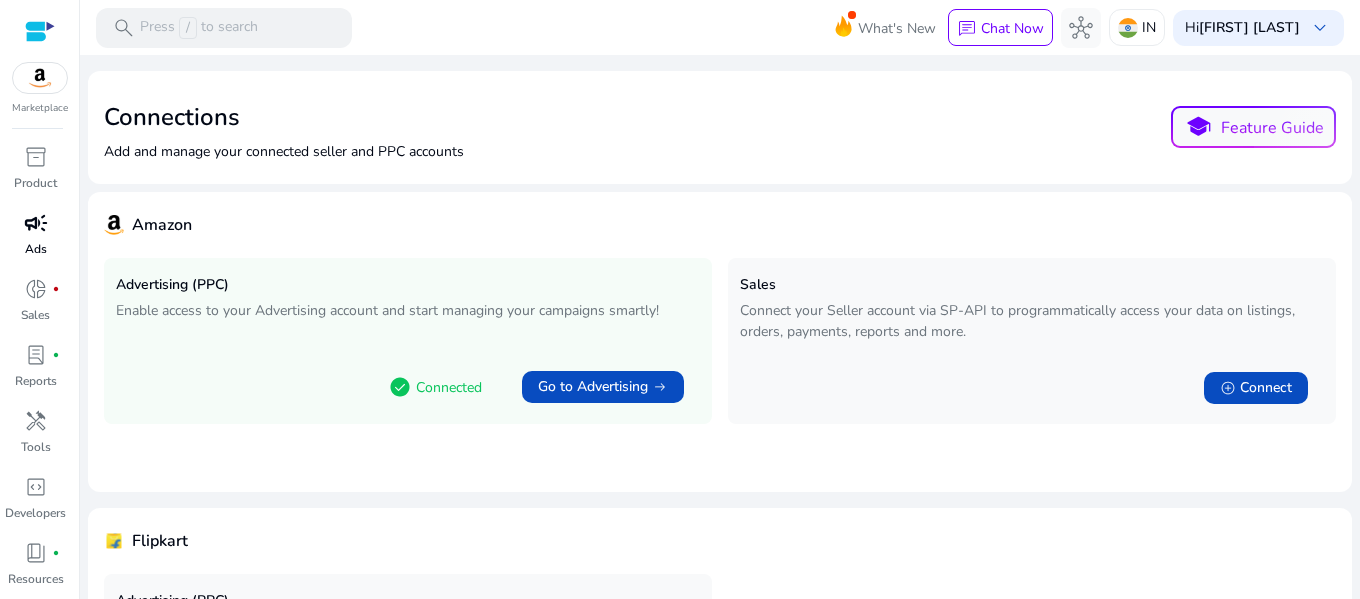 scroll, scrollTop: 0, scrollLeft: 0, axis: both 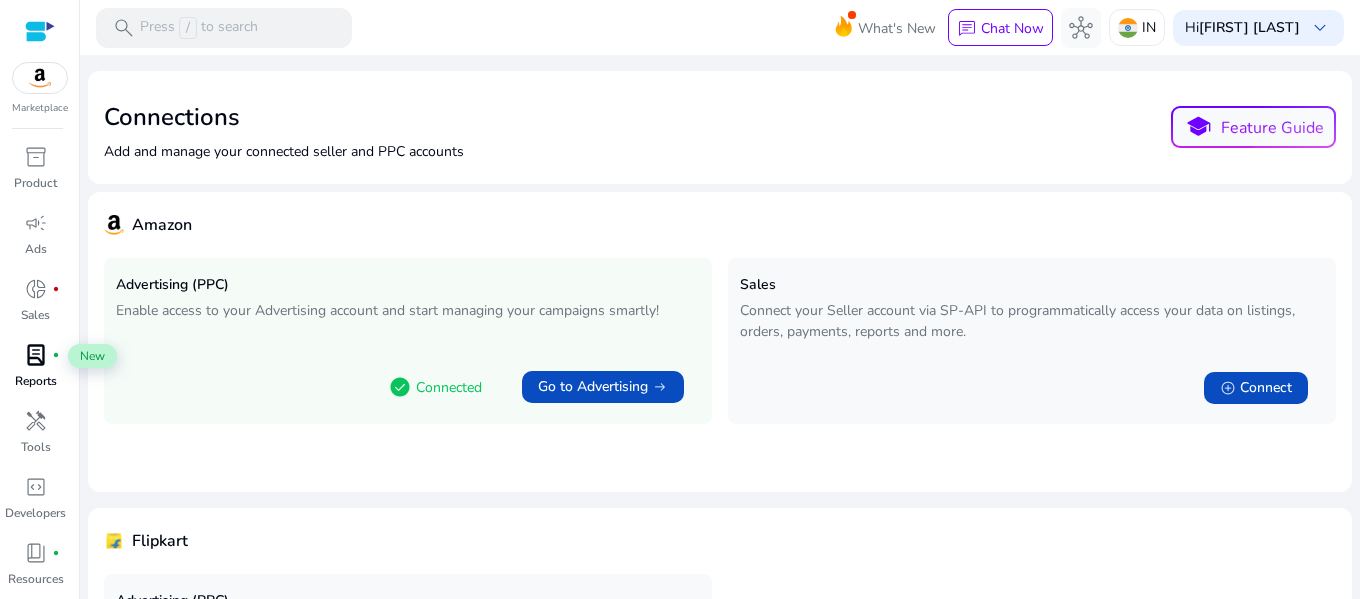 click on "lab_profile   fiber_manual_record" at bounding box center (36, 355) 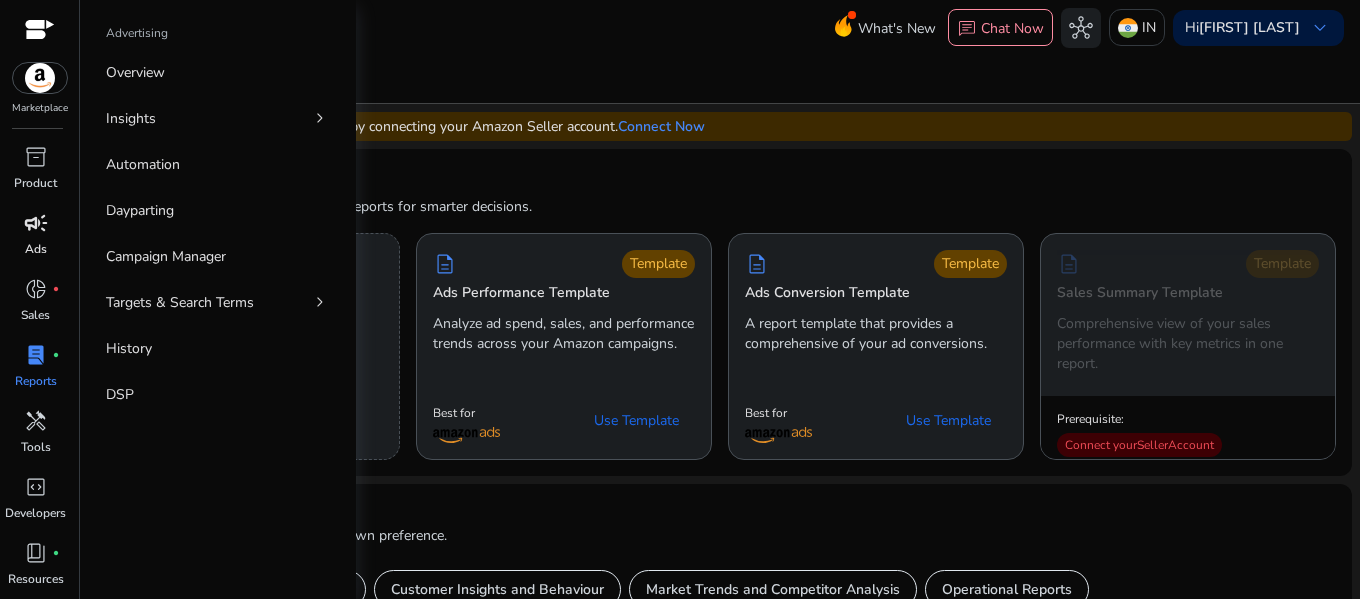 click on "campaign" at bounding box center [36, 223] 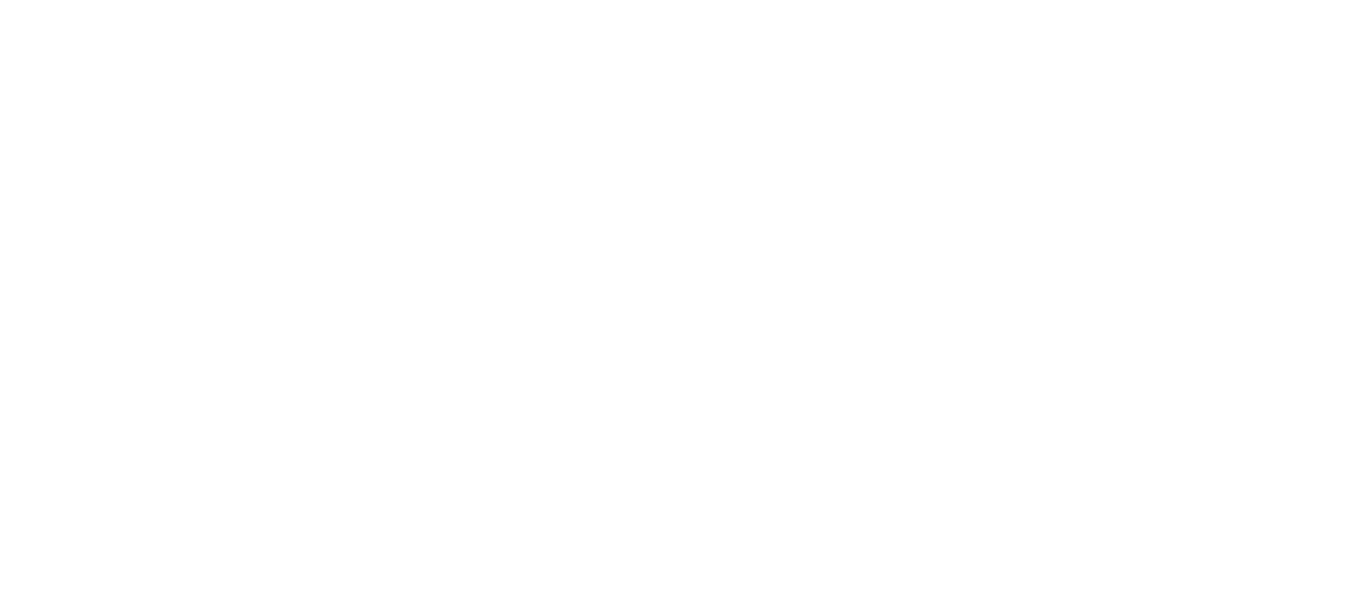 scroll, scrollTop: 0, scrollLeft: 0, axis: both 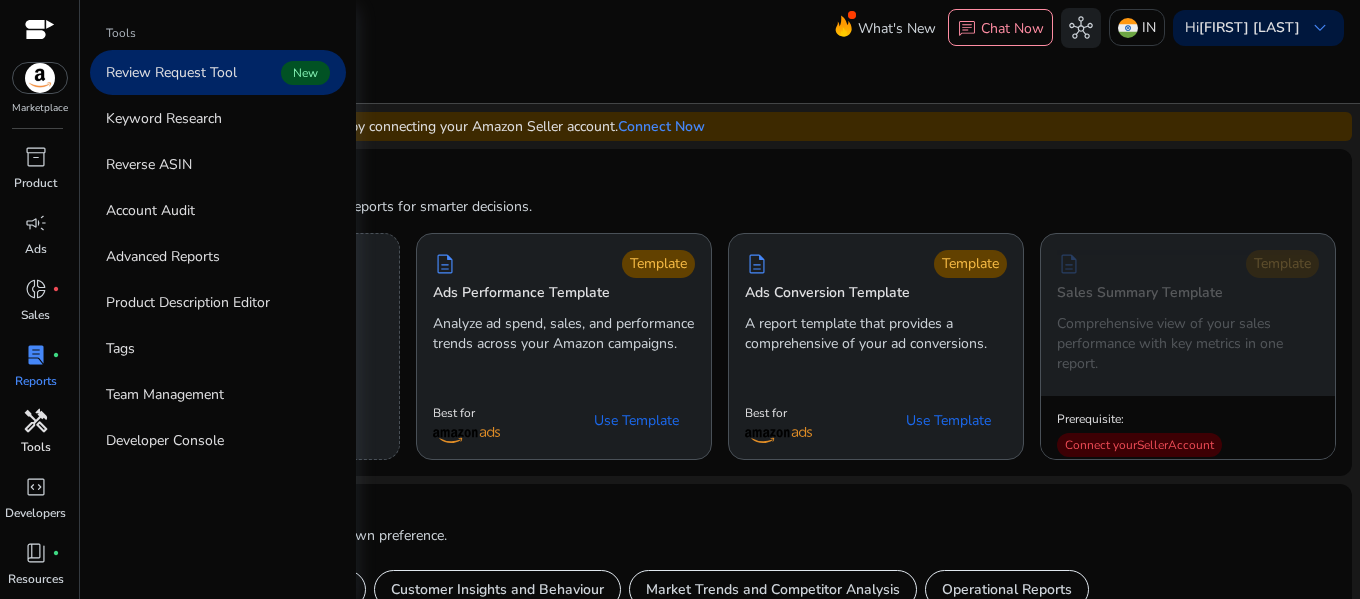 click on "handyman" at bounding box center [36, 421] 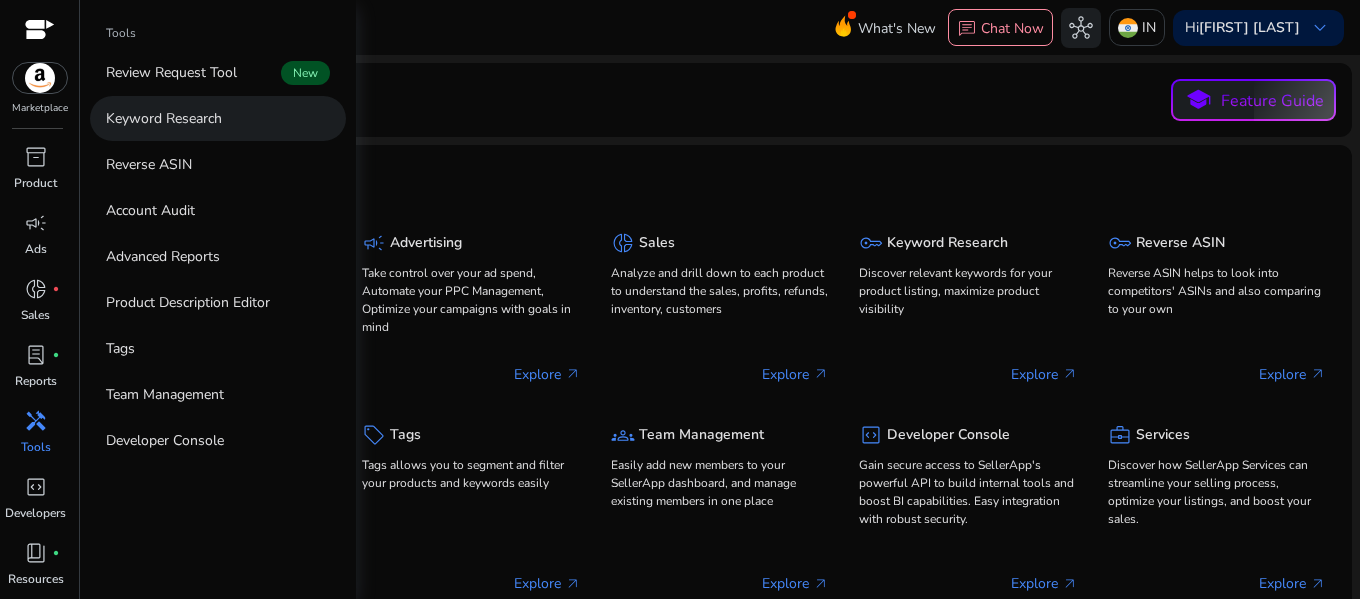 click on "Keyword Research" at bounding box center [164, 118] 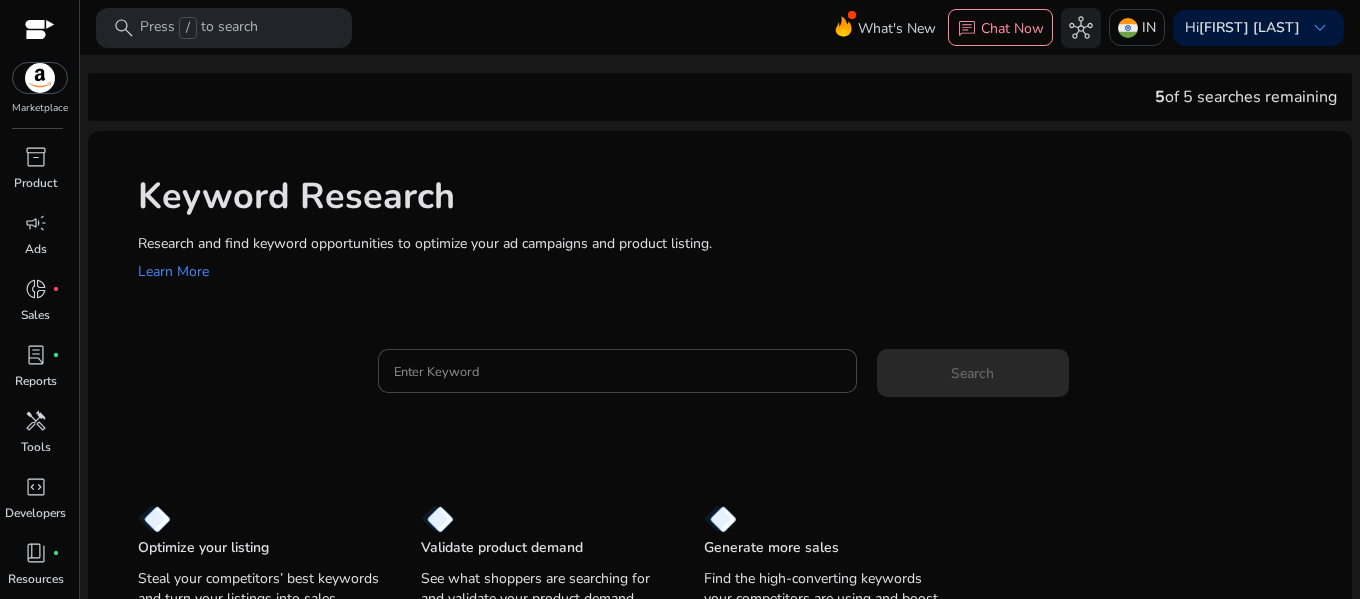 scroll, scrollTop: 0, scrollLeft: 0, axis: both 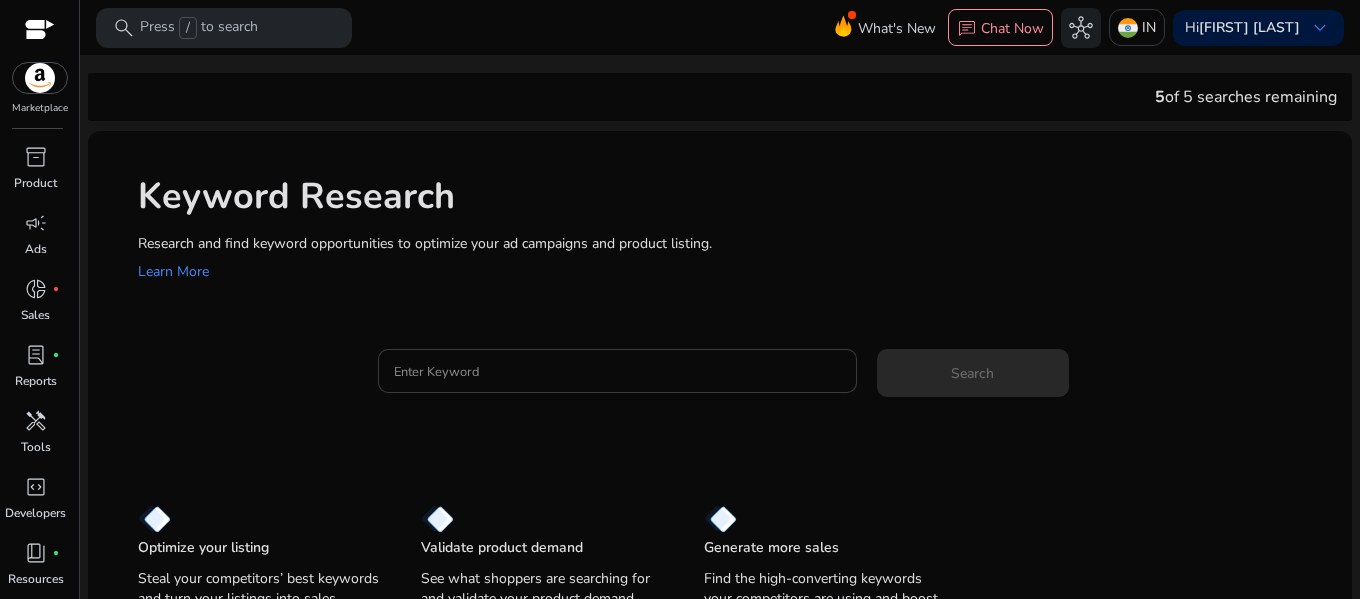 click on "Enter Keyword" at bounding box center [617, 371] 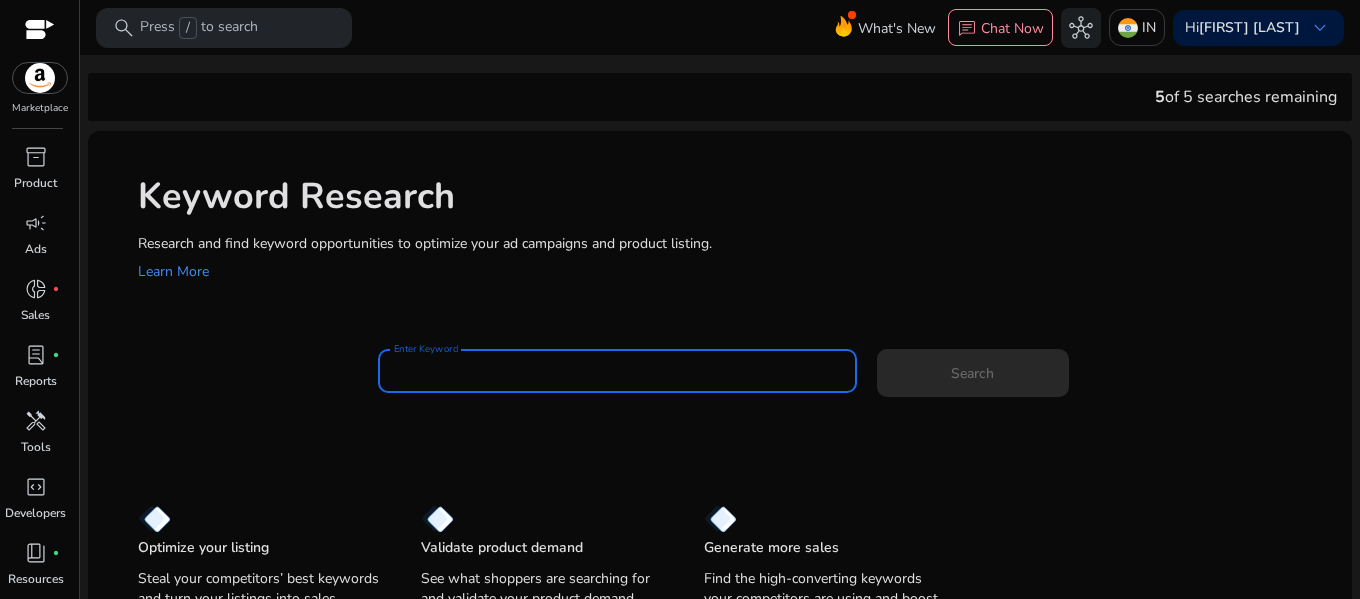 click on "Enter Keyword" at bounding box center (617, 371) 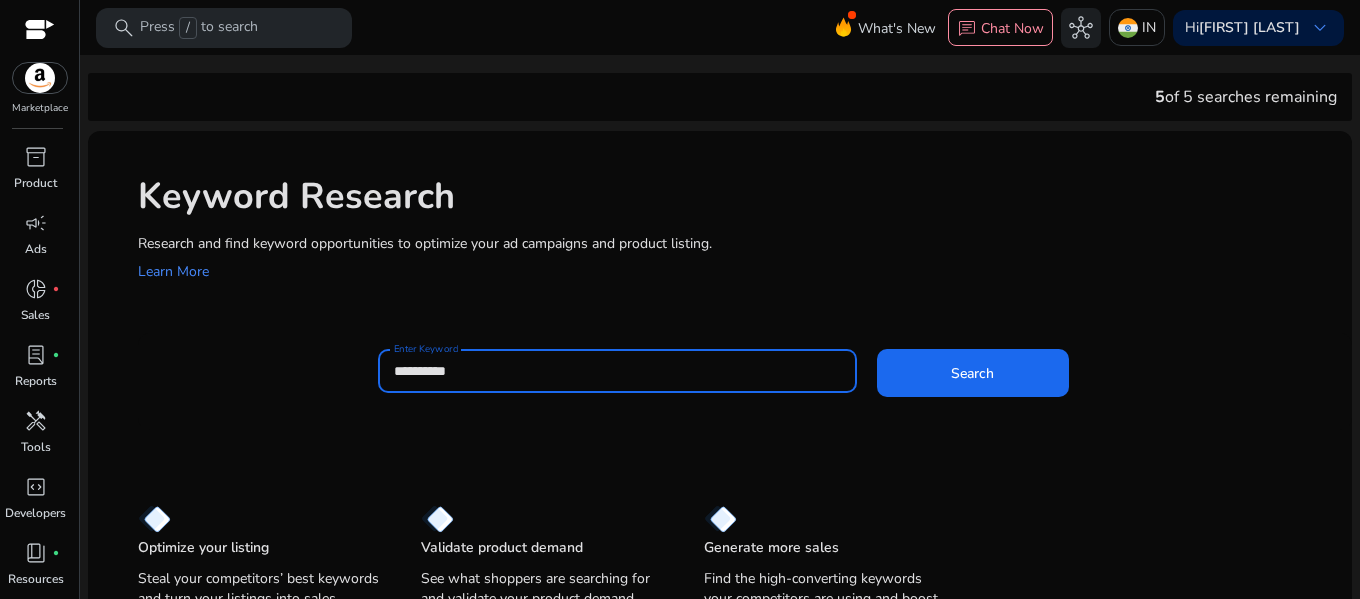 type on "**********" 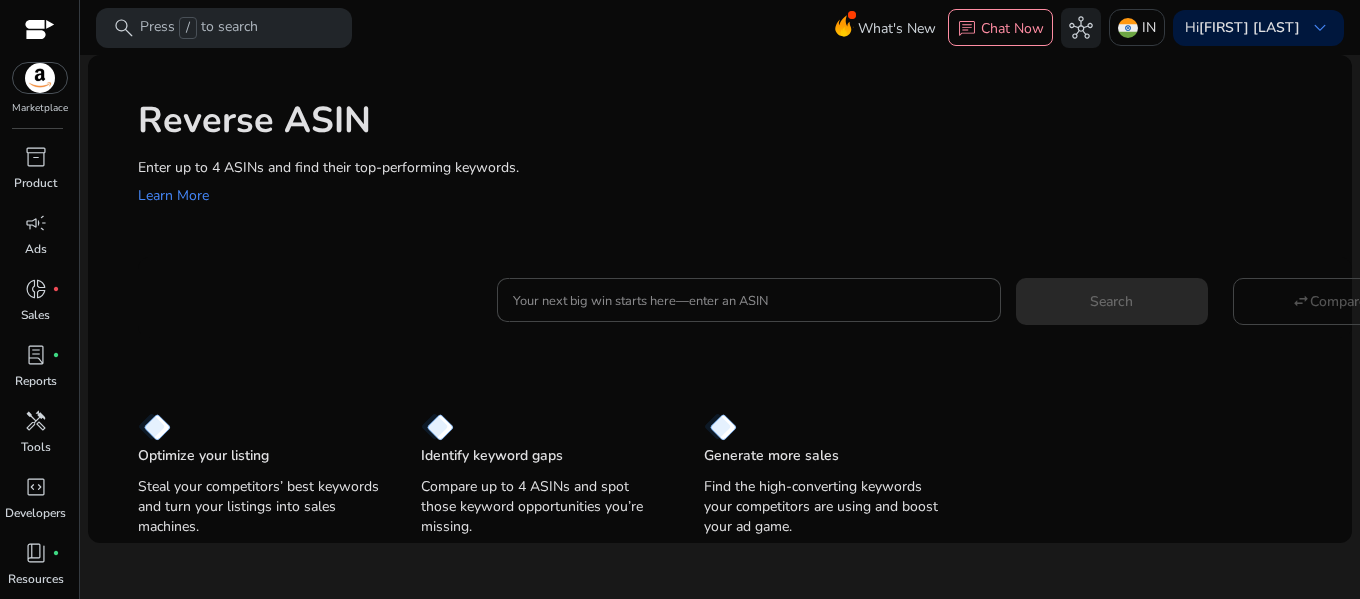 click on "Your next big win starts here—enter an ASIN  Search
swap_horiz  Compare" 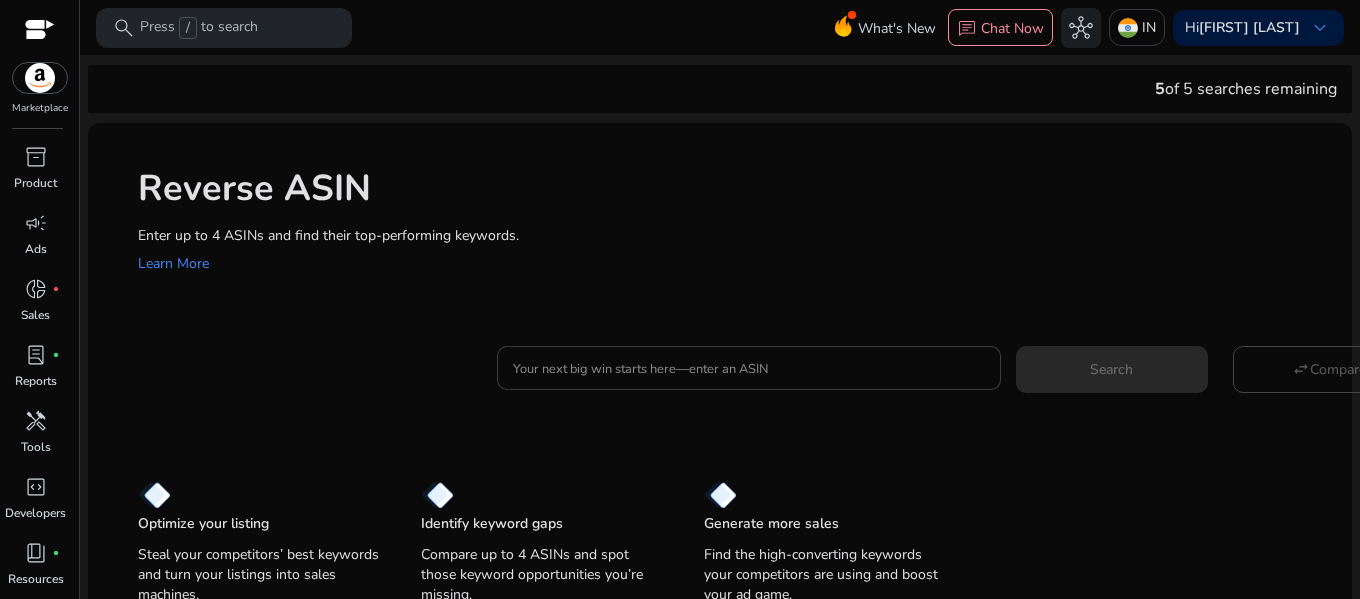 click on "Your next big win starts here—enter an ASIN" at bounding box center (748, 368) 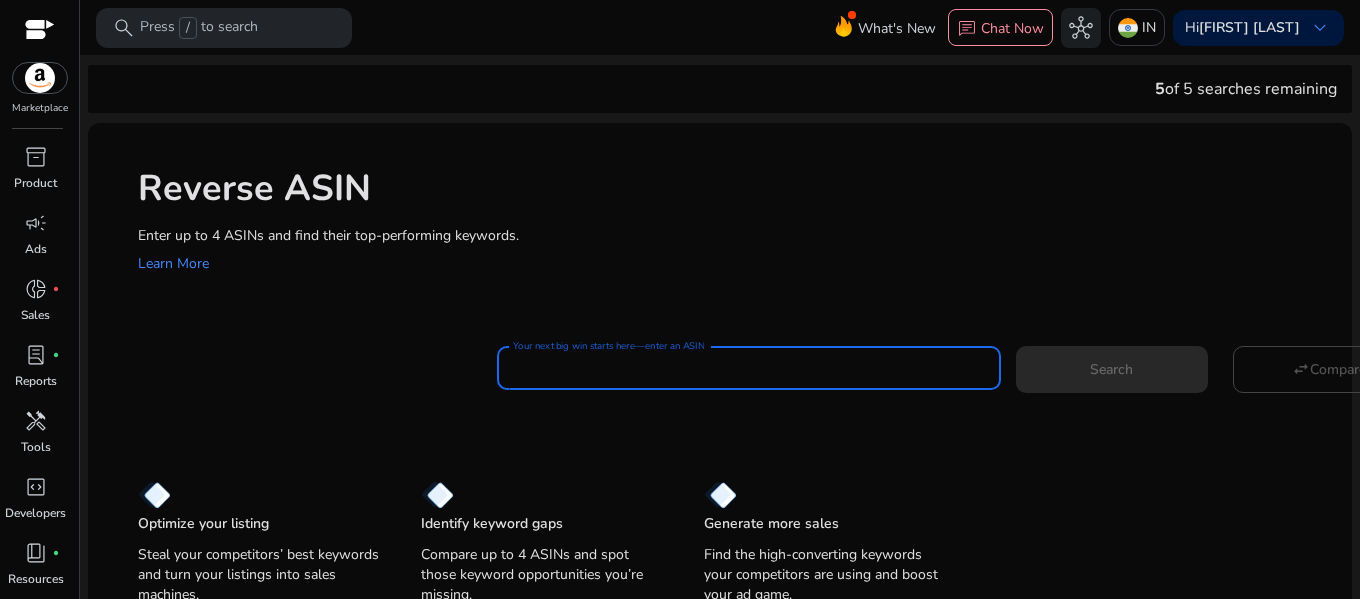 paste on "**********" 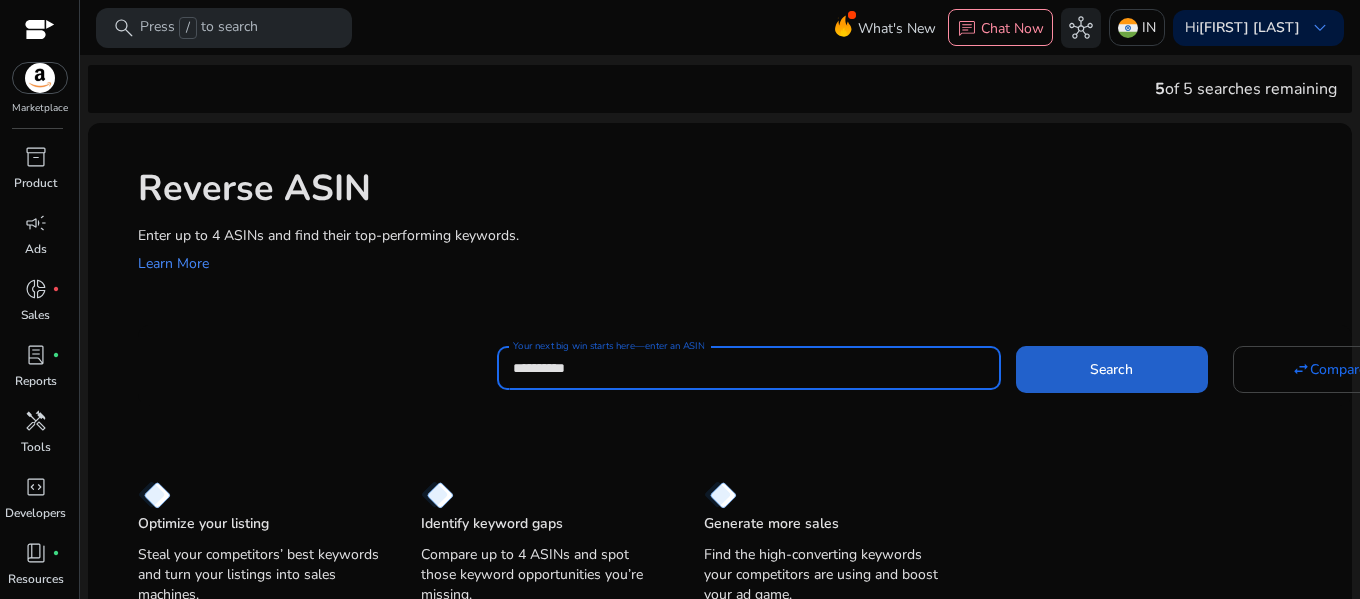 click 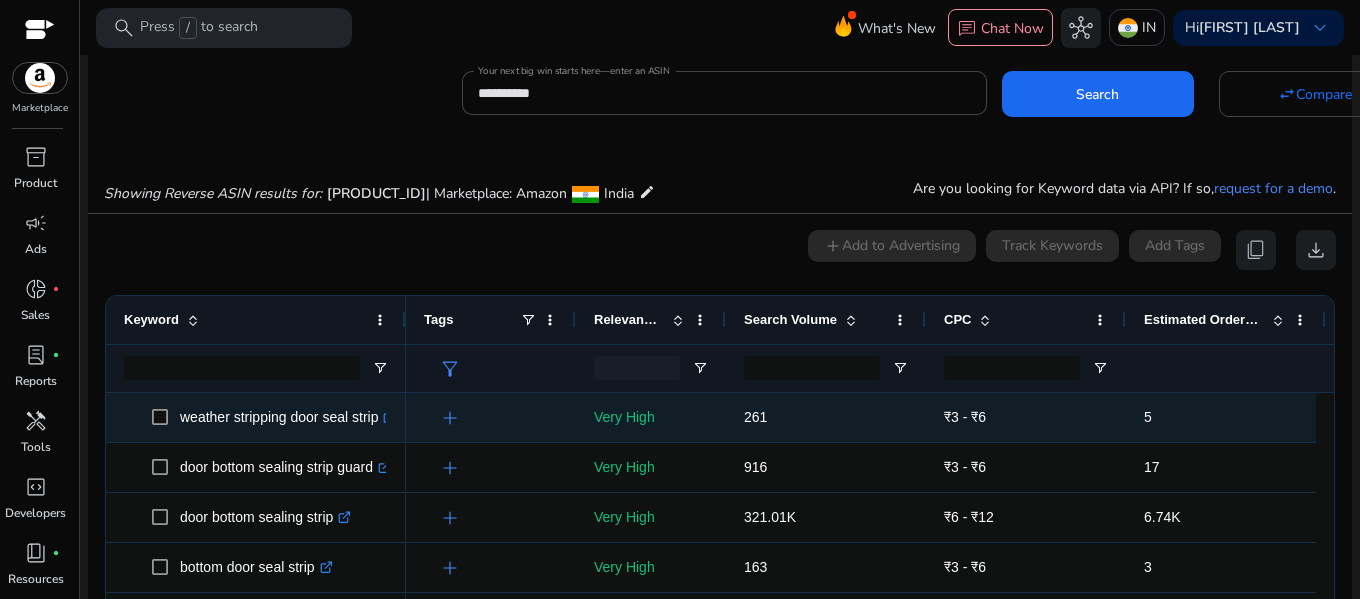 scroll, scrollTop: 190, scrollLeft: 0, axis: vertical 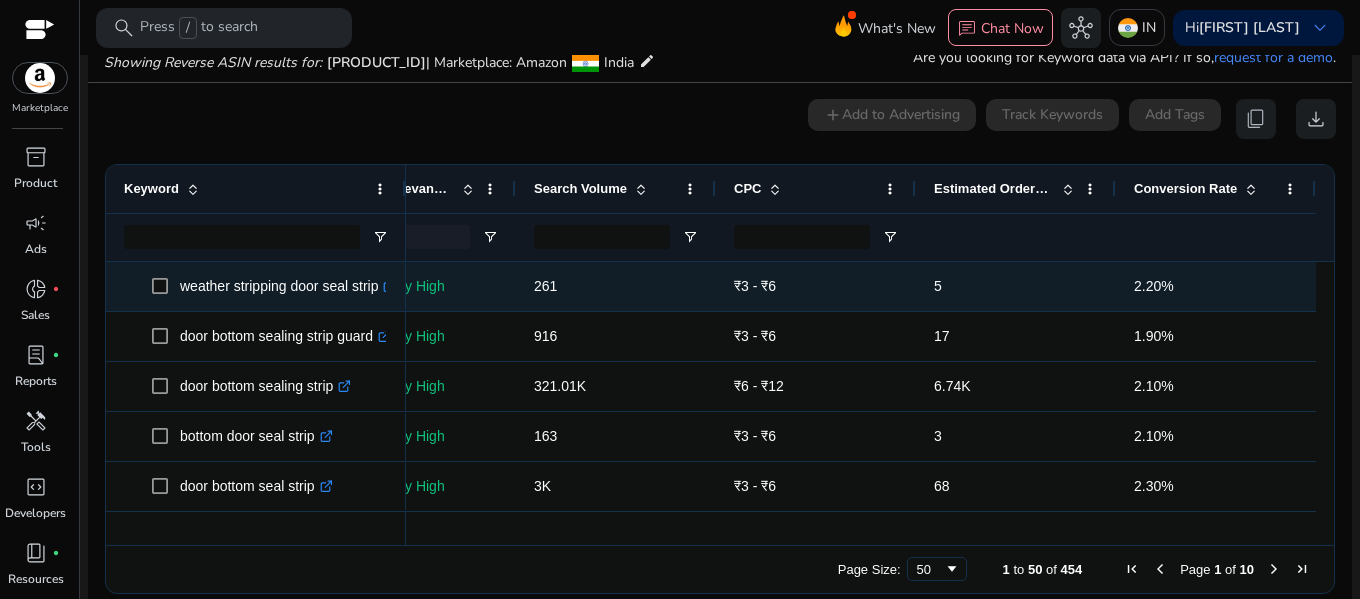 click on "weather stripping door seal strip  .st0{fill:#2c8af8}" 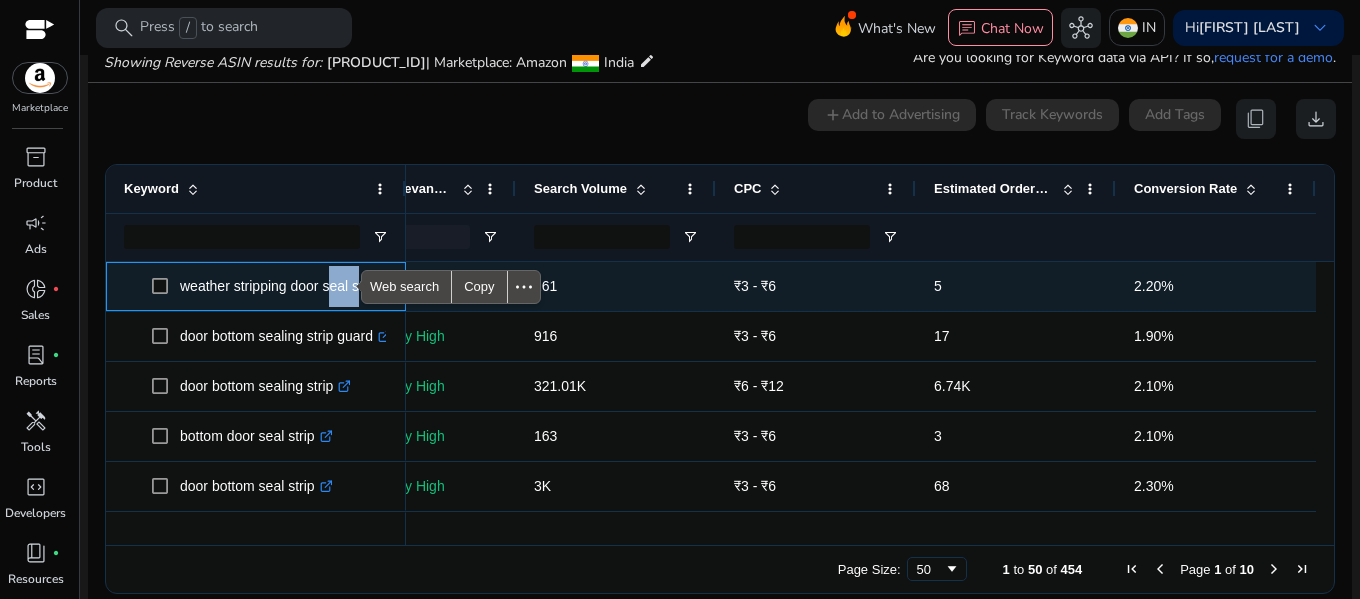 click on "weather stripping door seal strip  .st0{fill:#2c8af8}" 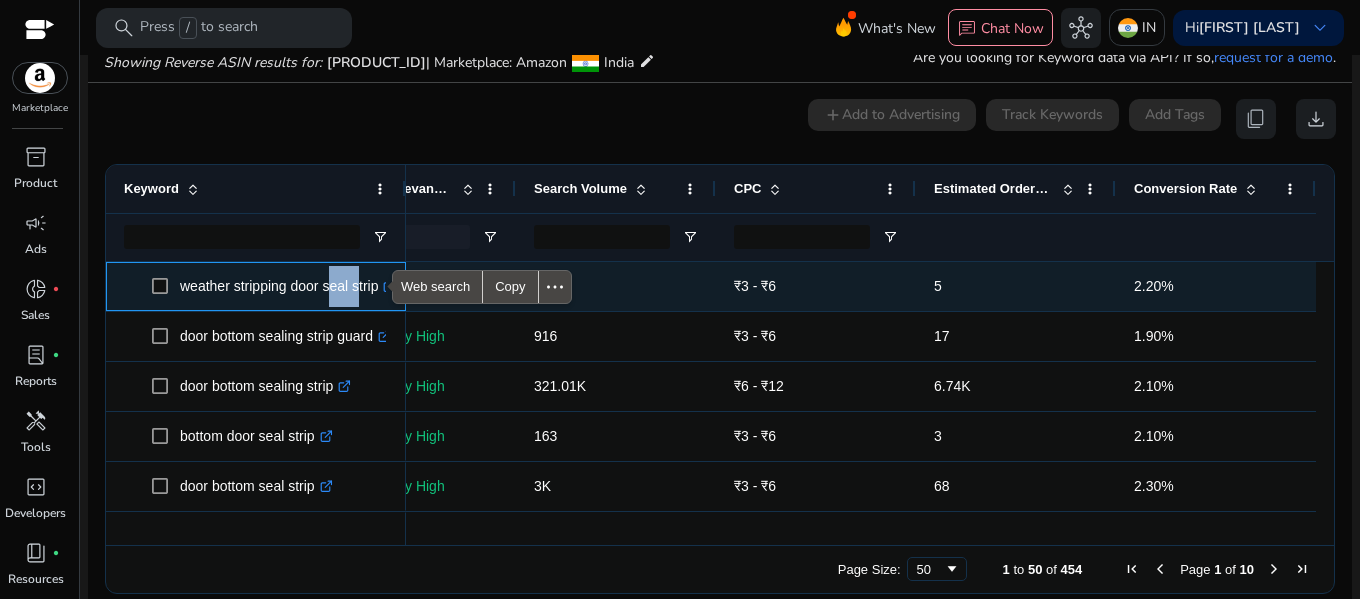 copy on "weather stripping door seal strip" 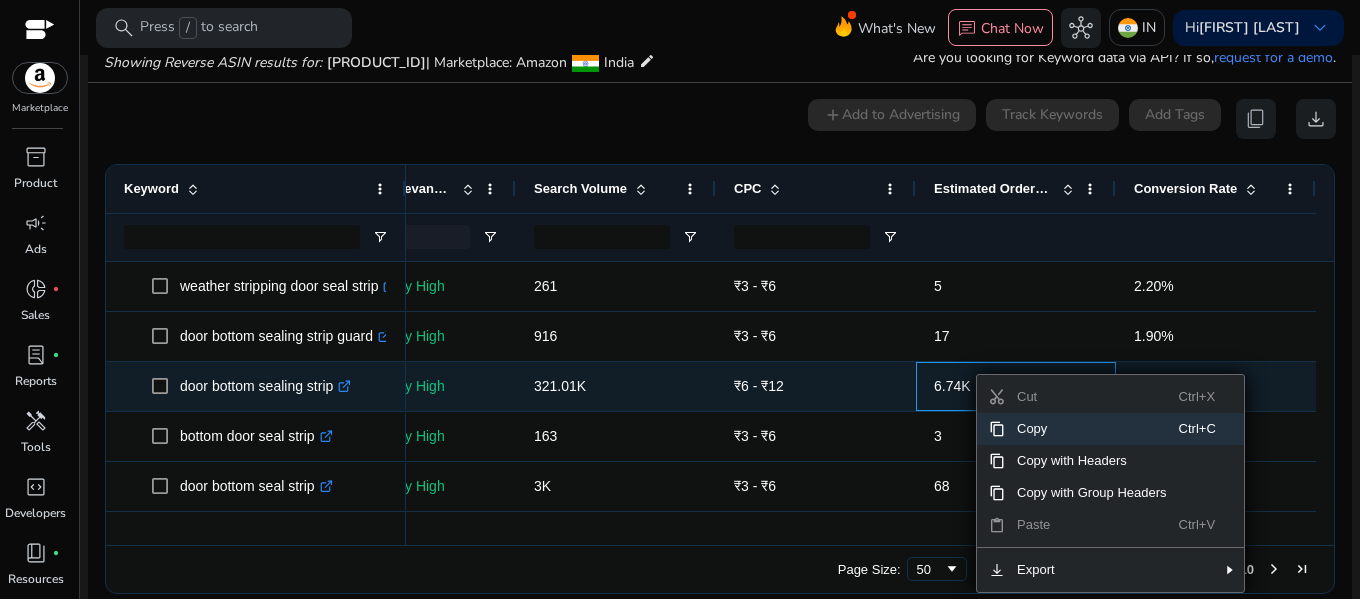 click on "door bottom sealing strip  .st0{fill:#2c8af8}" 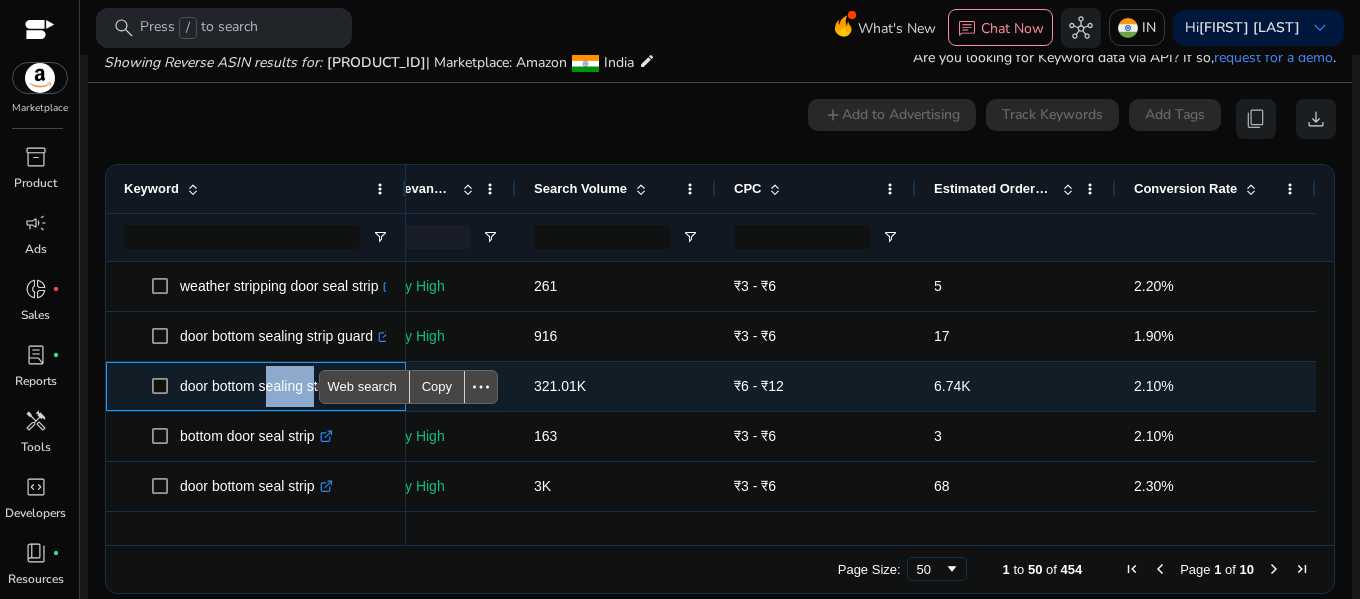 click on "door bottom sealing strip  .st0{fill:#2c8af8}" 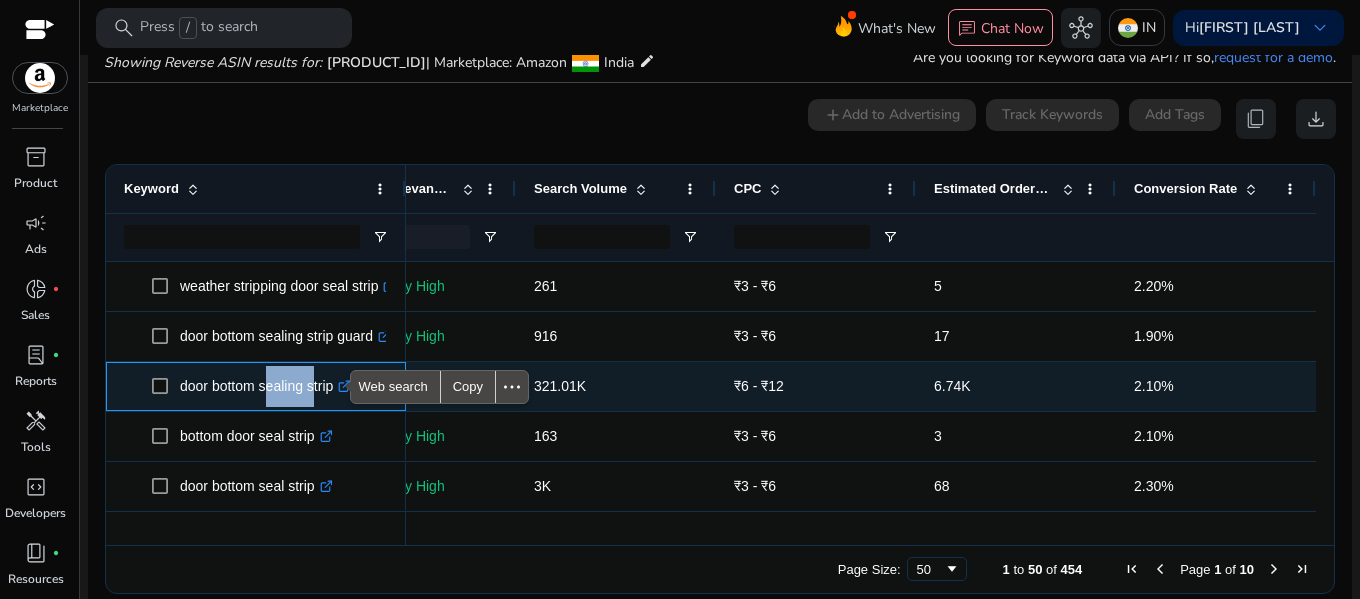 copy on "door bottom sealing strip" 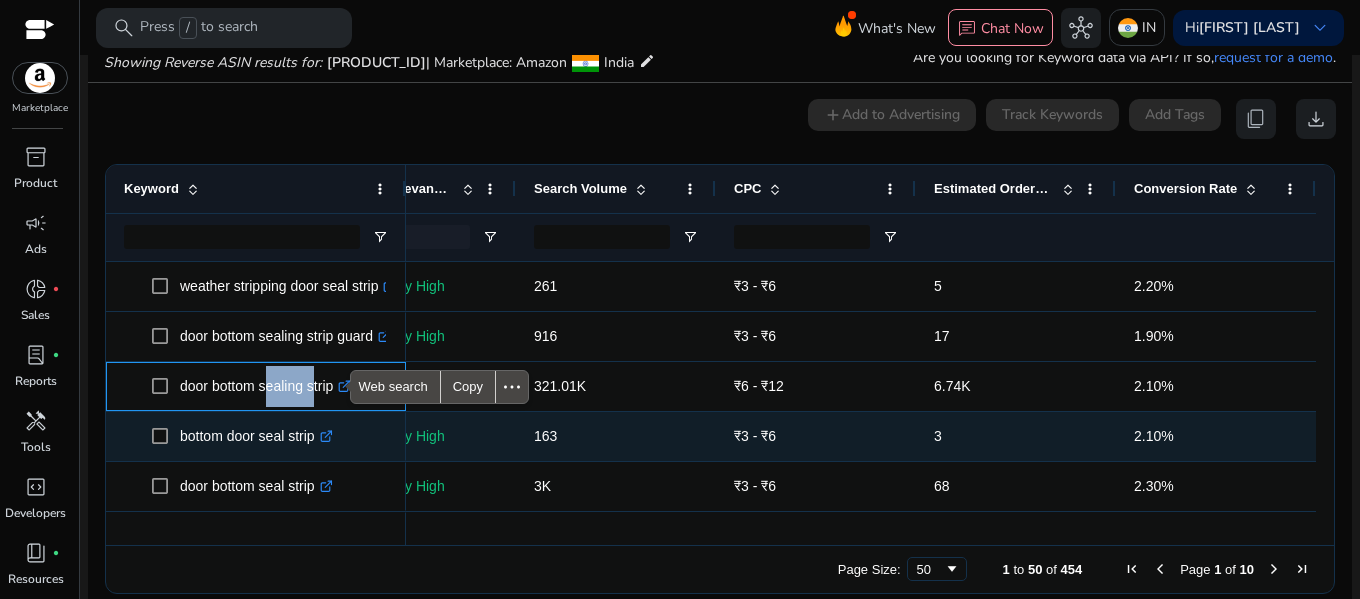 scroll, scrollTop: 41, scrollLeft: 0, axis: vertical 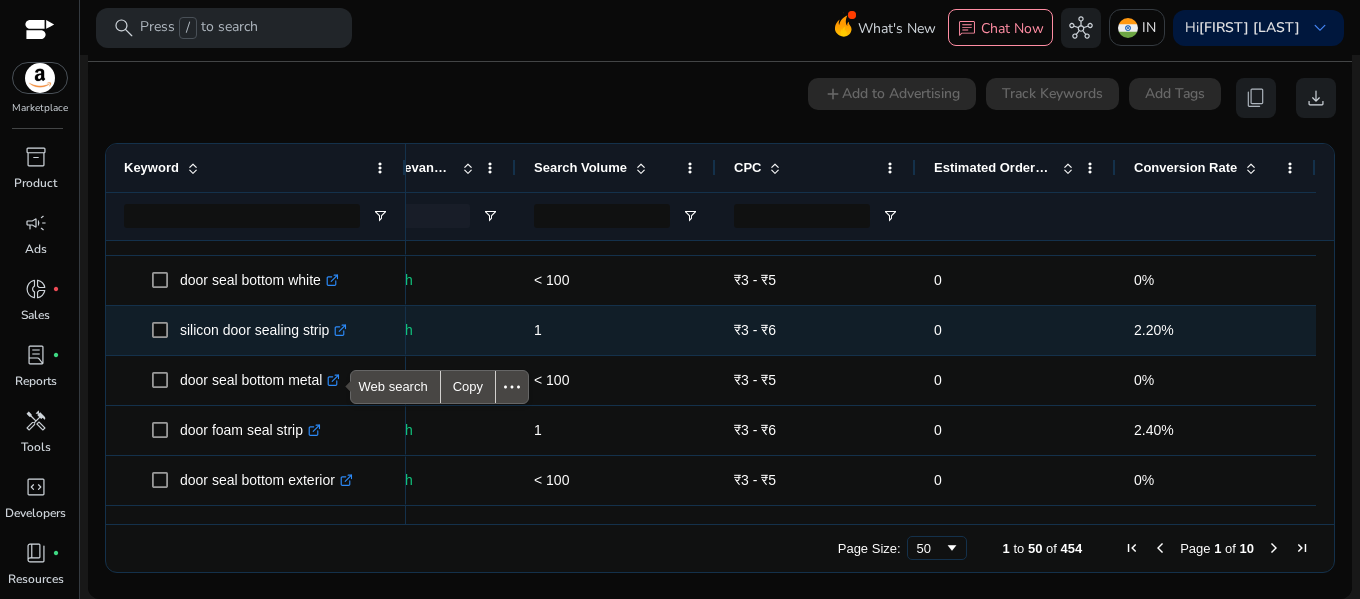 click on "silicon door sealing strip  .st0{fill:#2c8af8}" 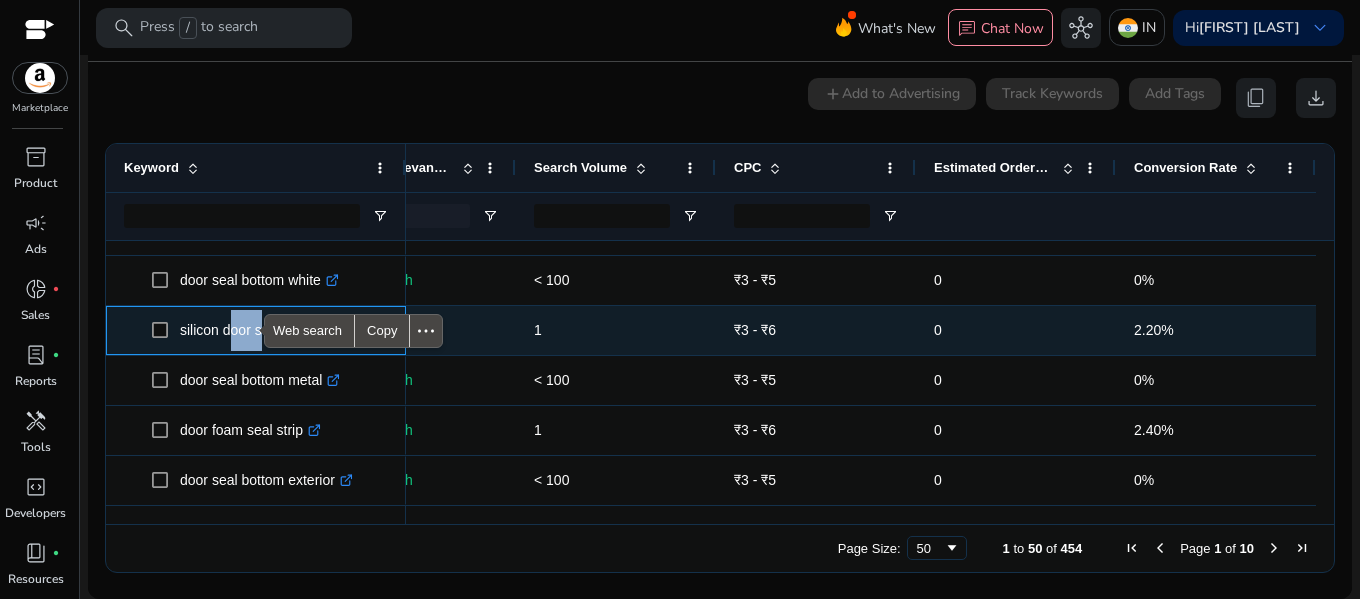 click on "silicon door sealing strip  .st0{fill:#2c8af8}" 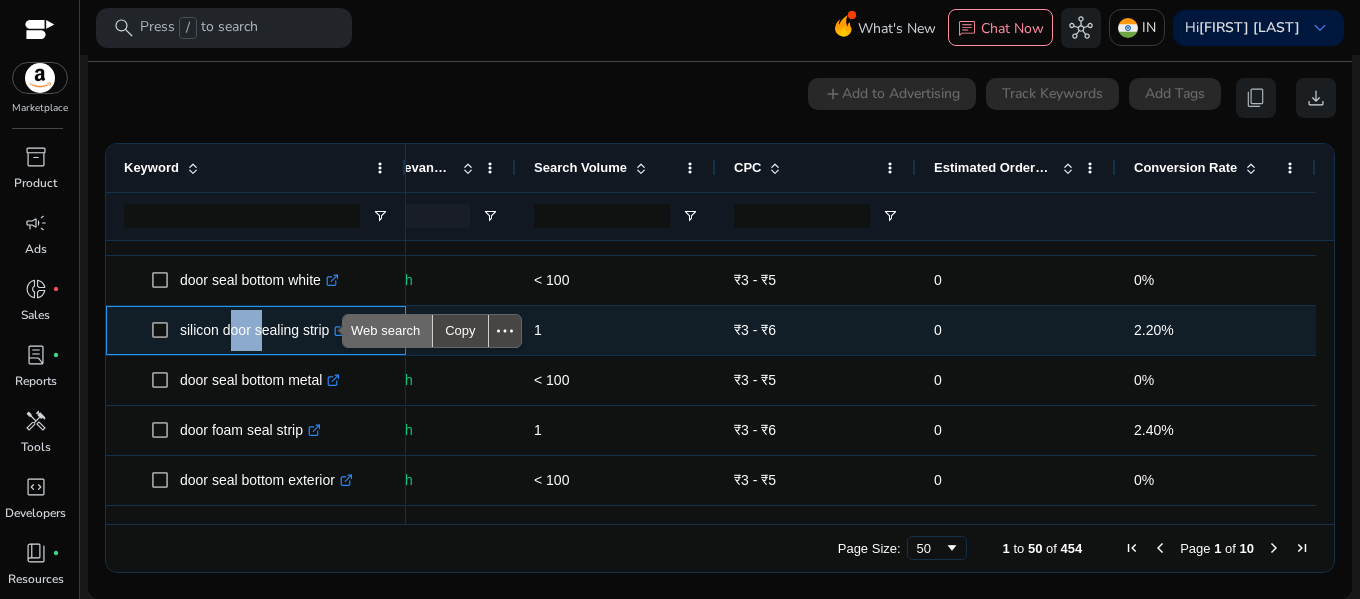 copy on "silicon door sealing strip" 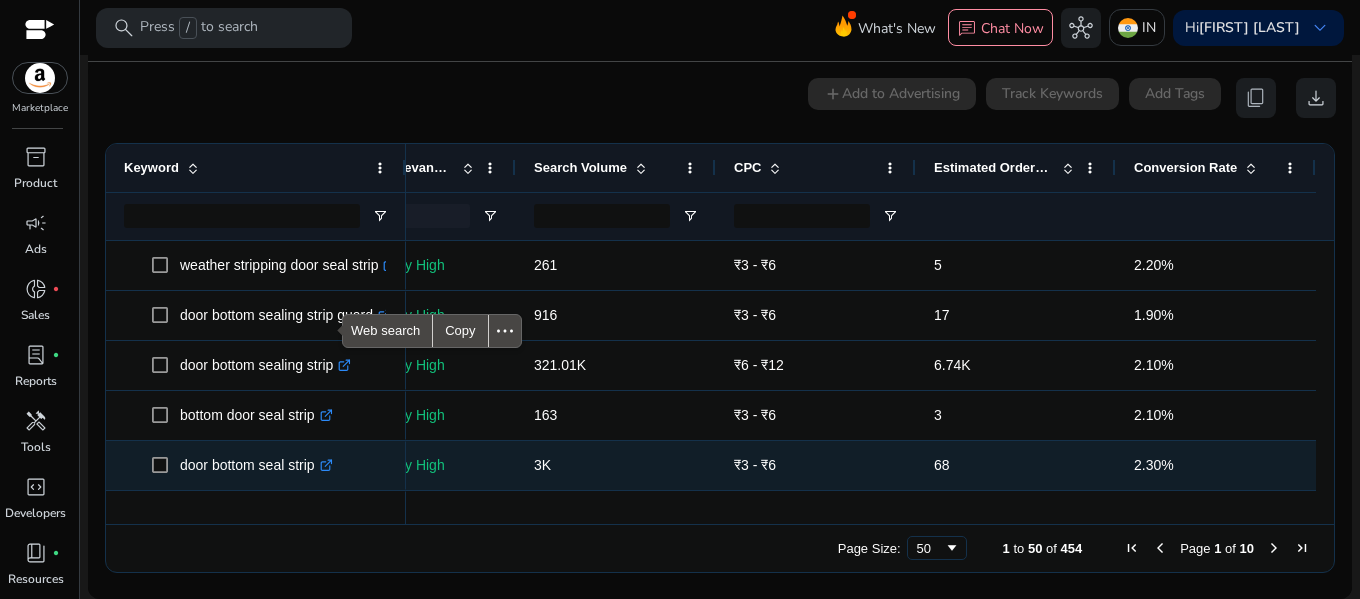 click on "door bottom seal strip  .st0{fill:#2c8af8}" 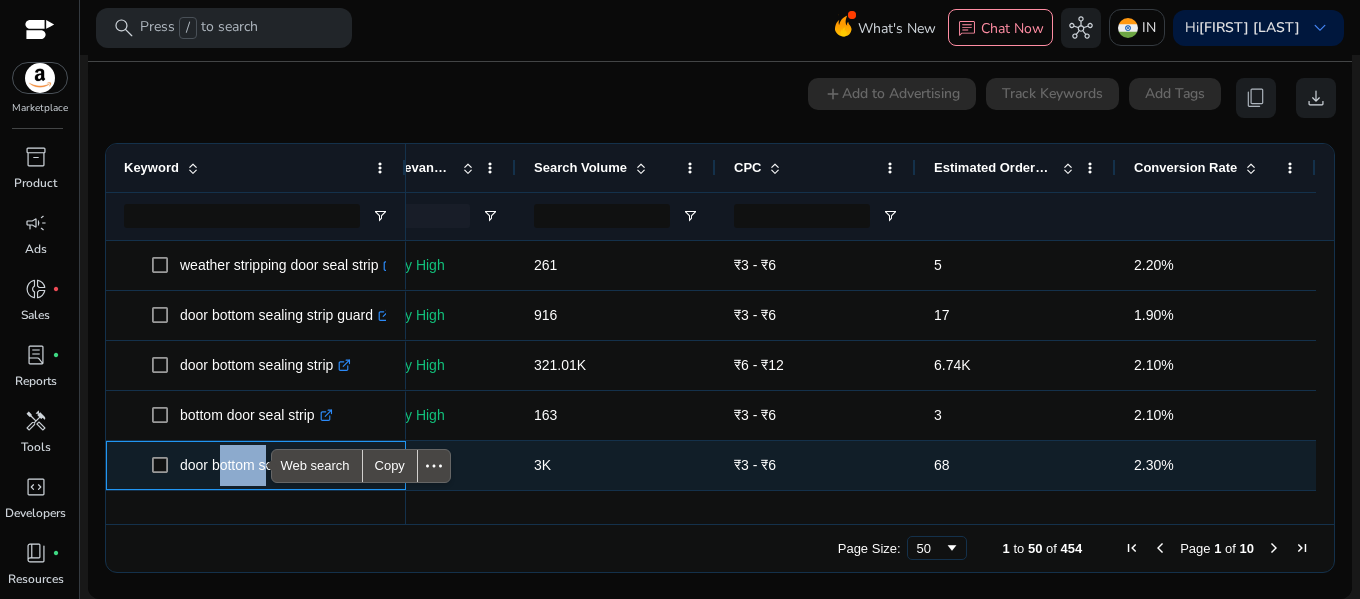 click on "door bottom seal strip  .st0{fill:#2c8af8}" 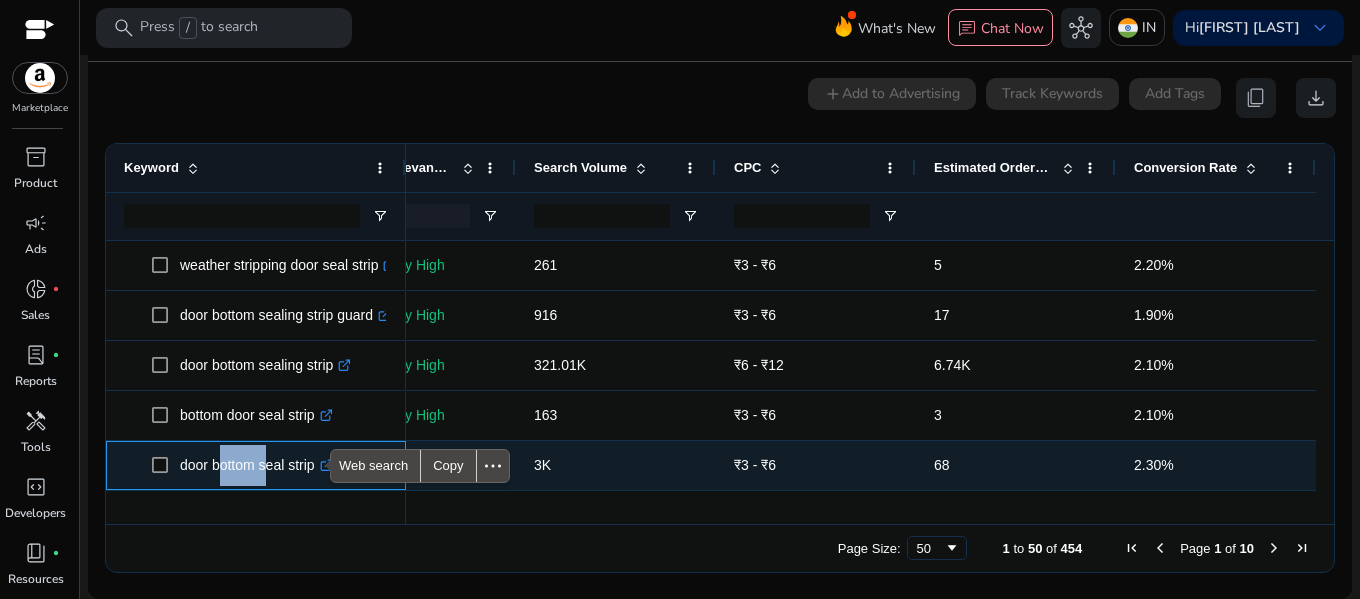 copy on "door bottom seal strip" 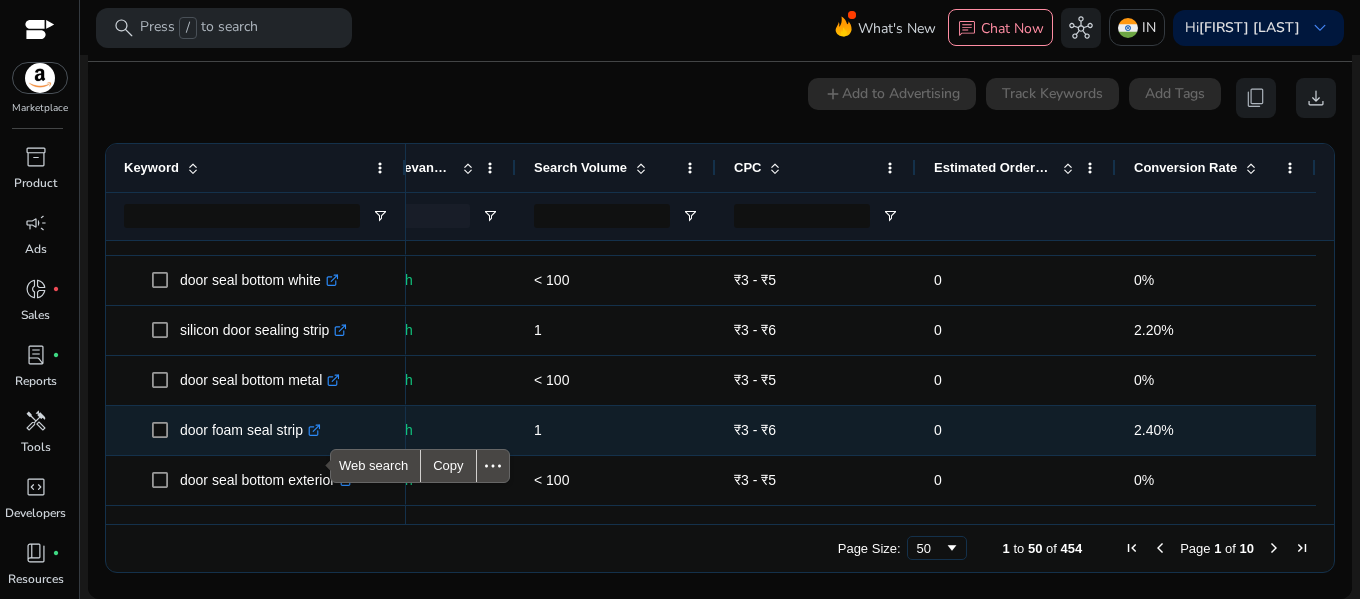 click on "door foam seal strip  .st0{fill:#2c8af8}" 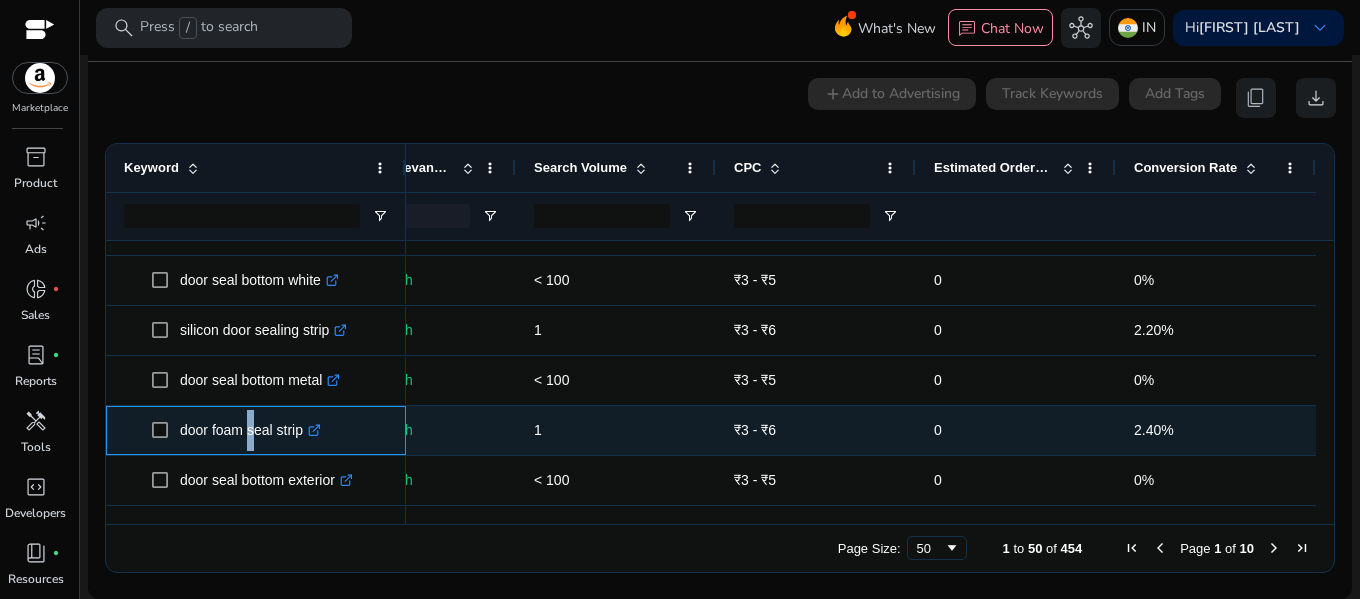 click on "door foam seal strip  .st0{fill:#2c8af8}" 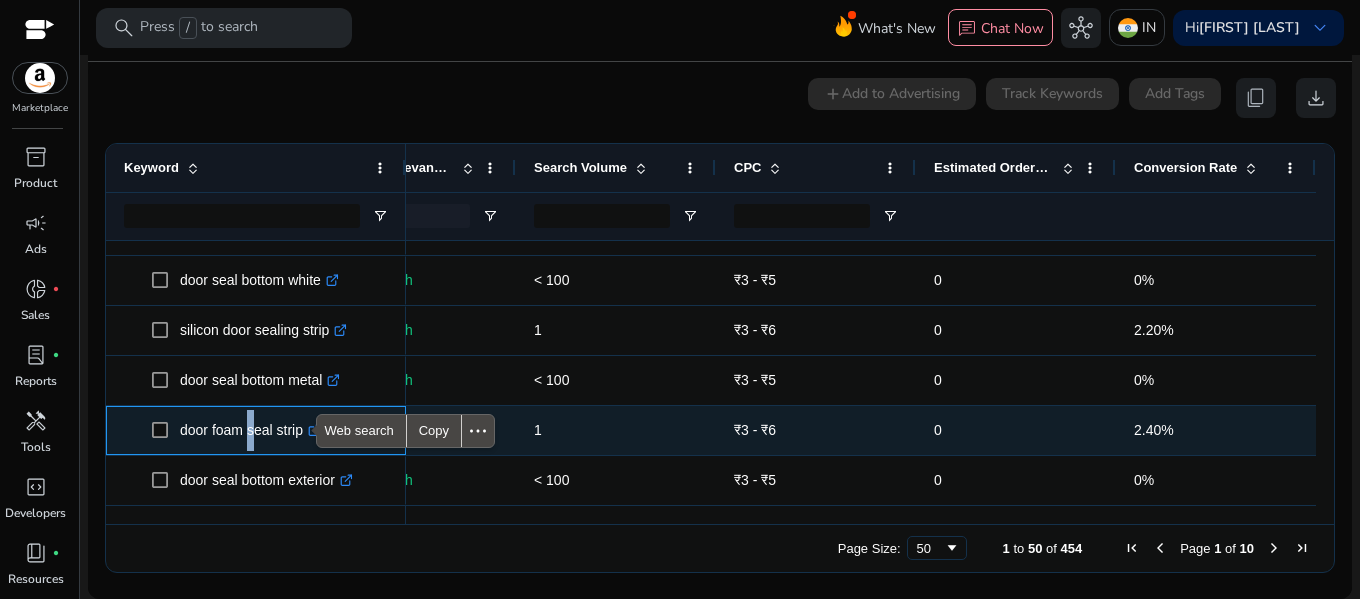 copy on "door foam seal strip" 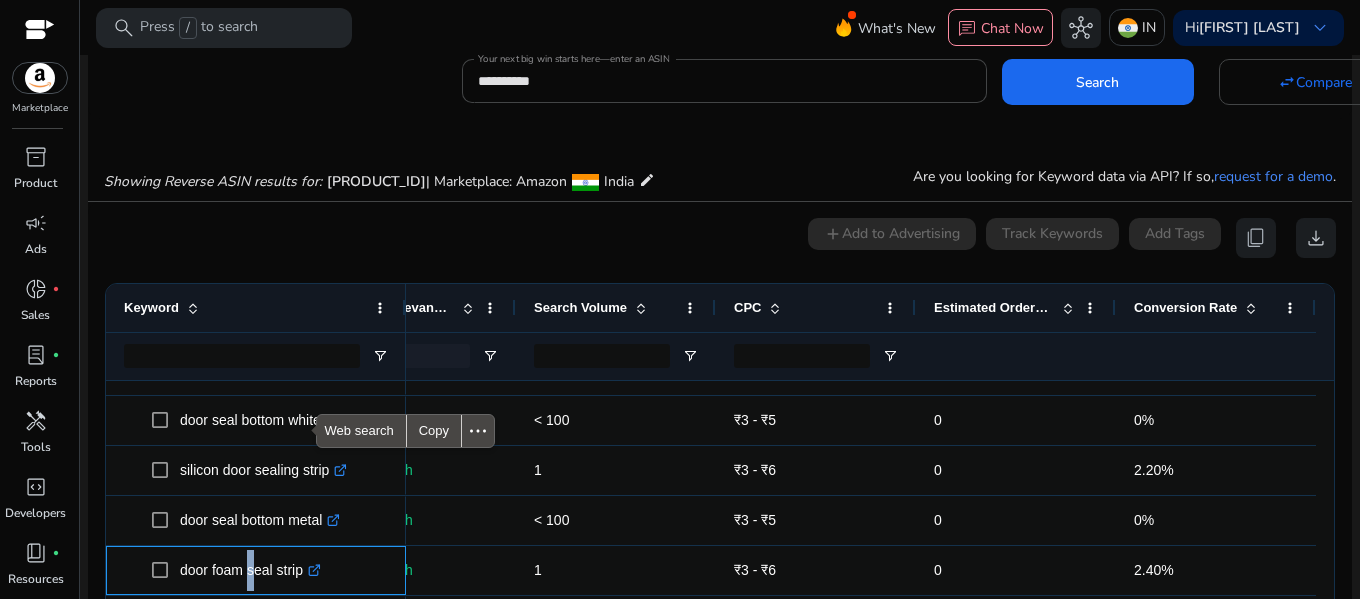 scroll, scrollTop: 0, scrollLeft: 0, axis: both 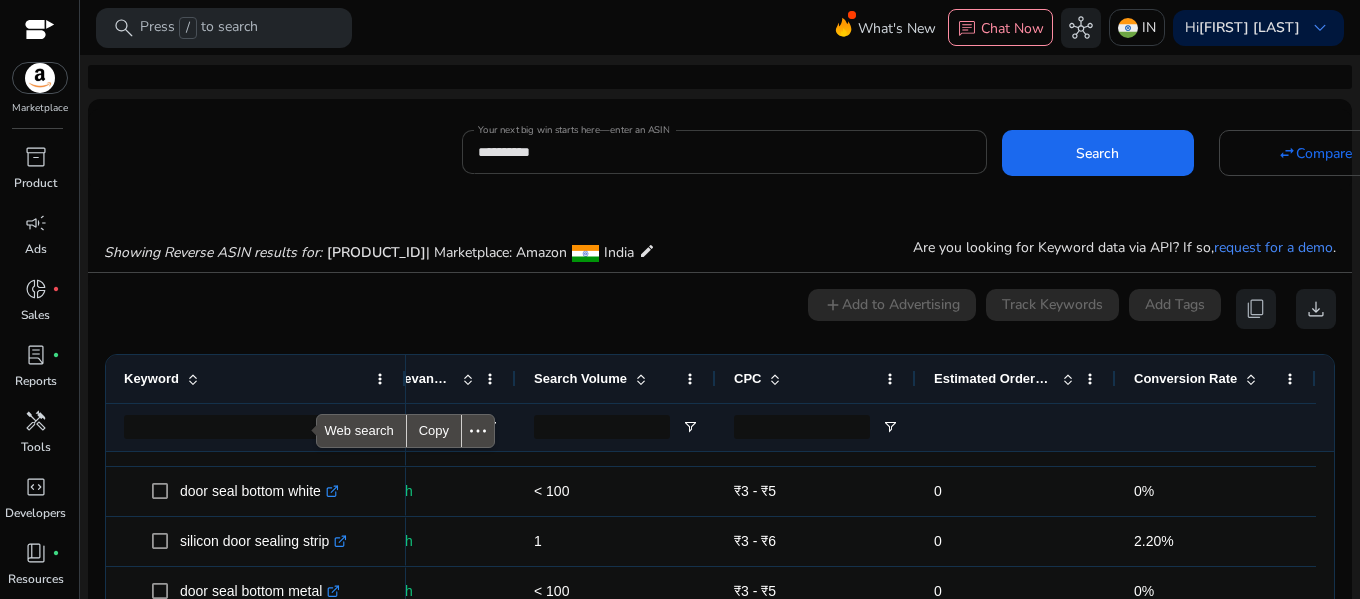 click on "**********" at bounding box center (724, 152) 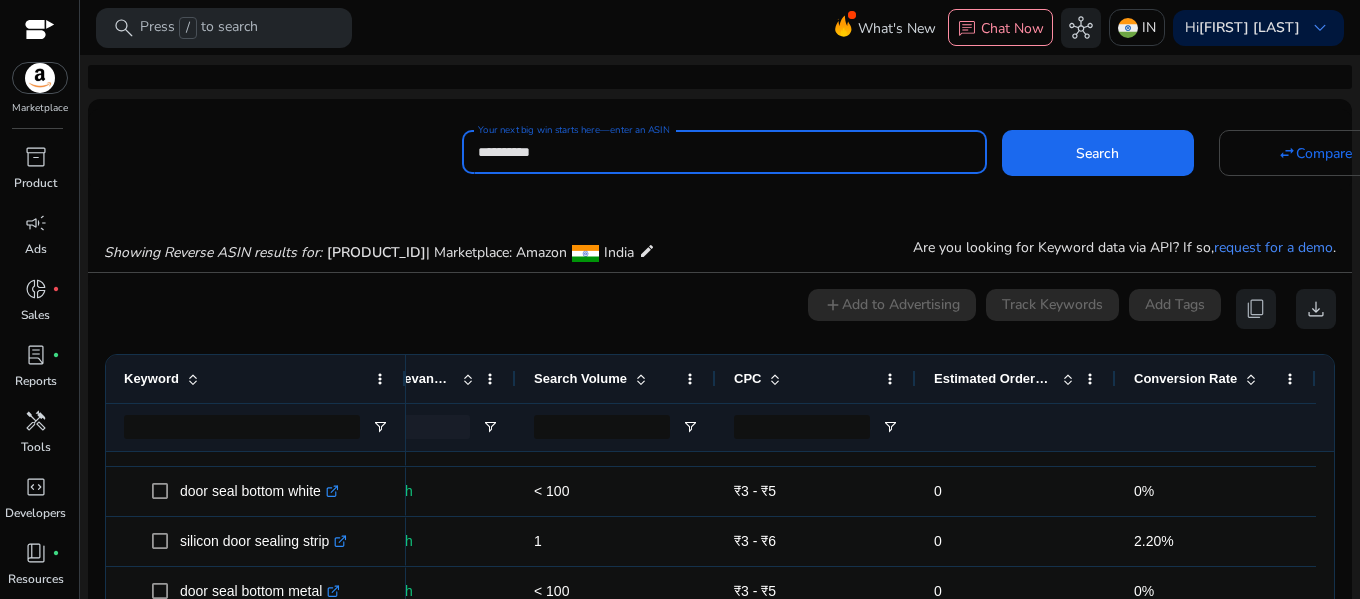 click on "**********" at bounding box center [724, 152] 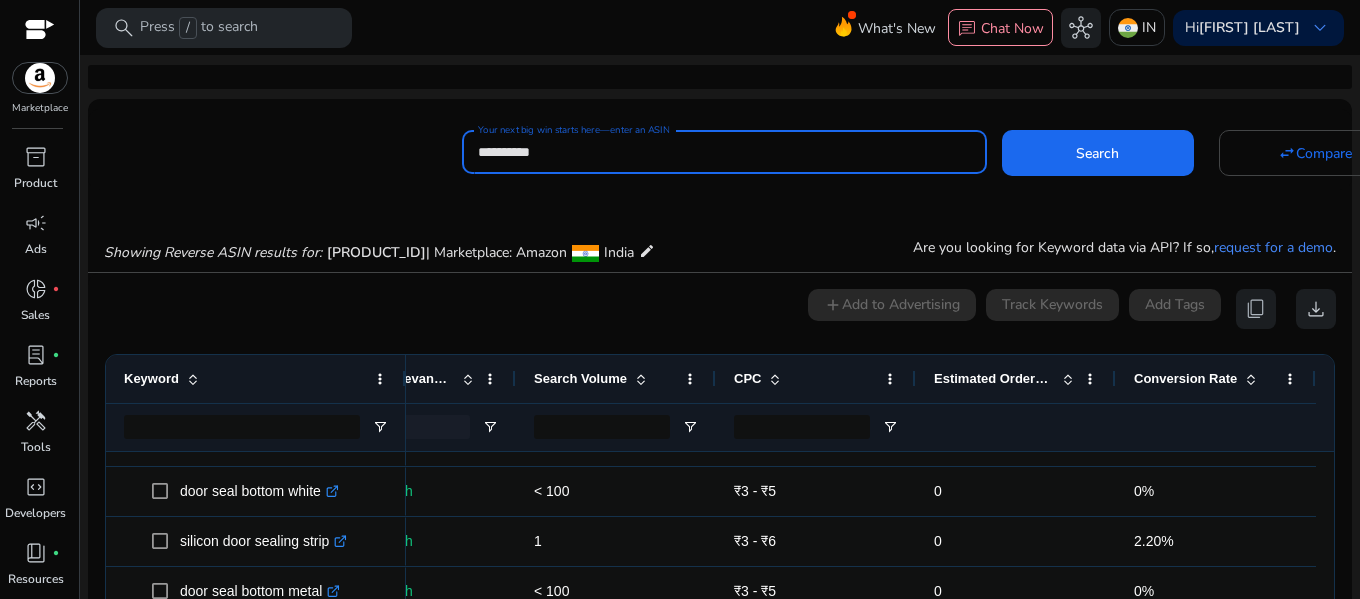 paste 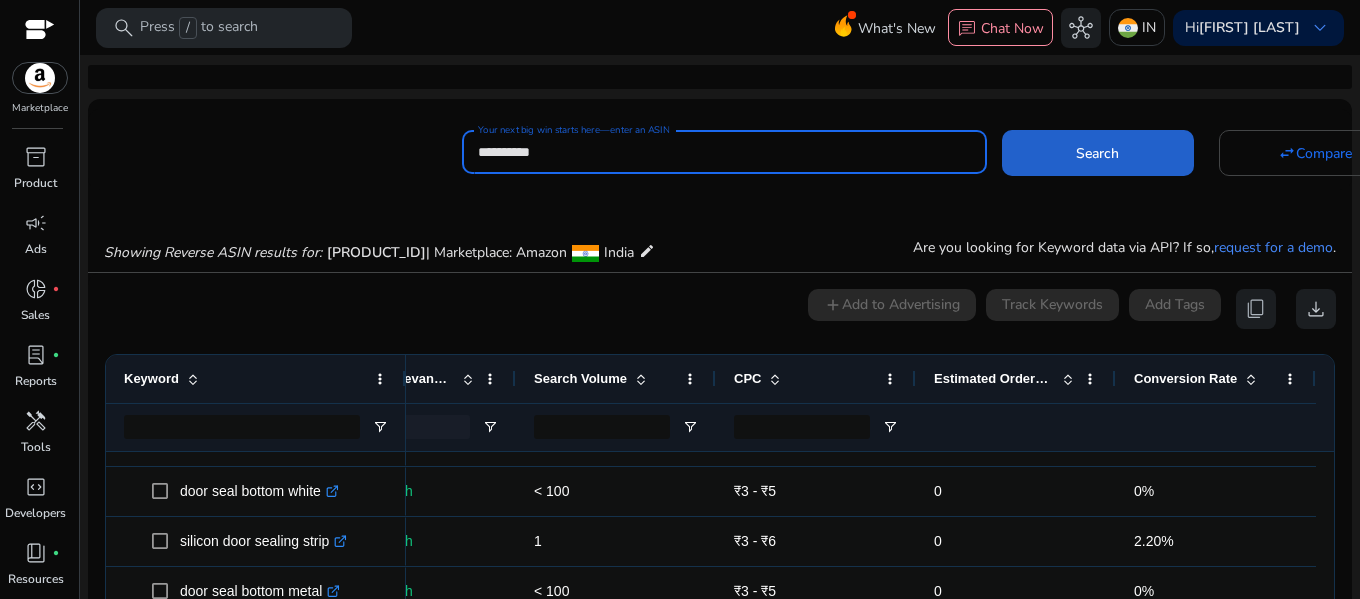 type on "**********" 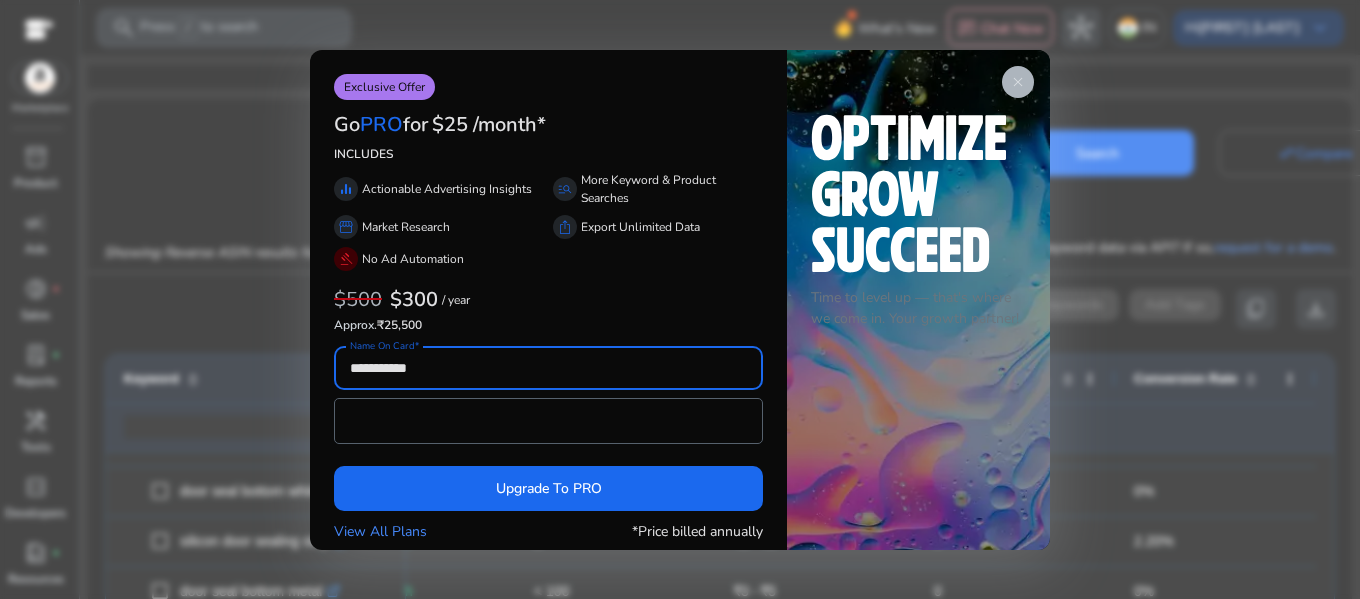 click on "close" at bounding box center (1018, 82) 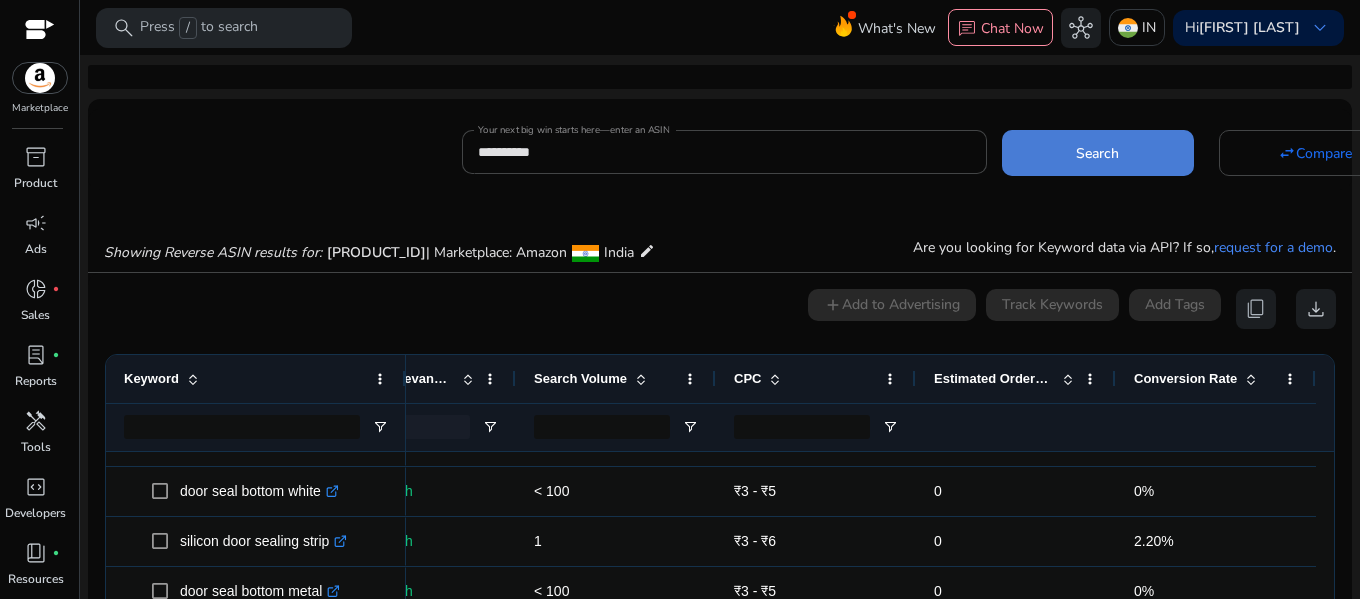 click 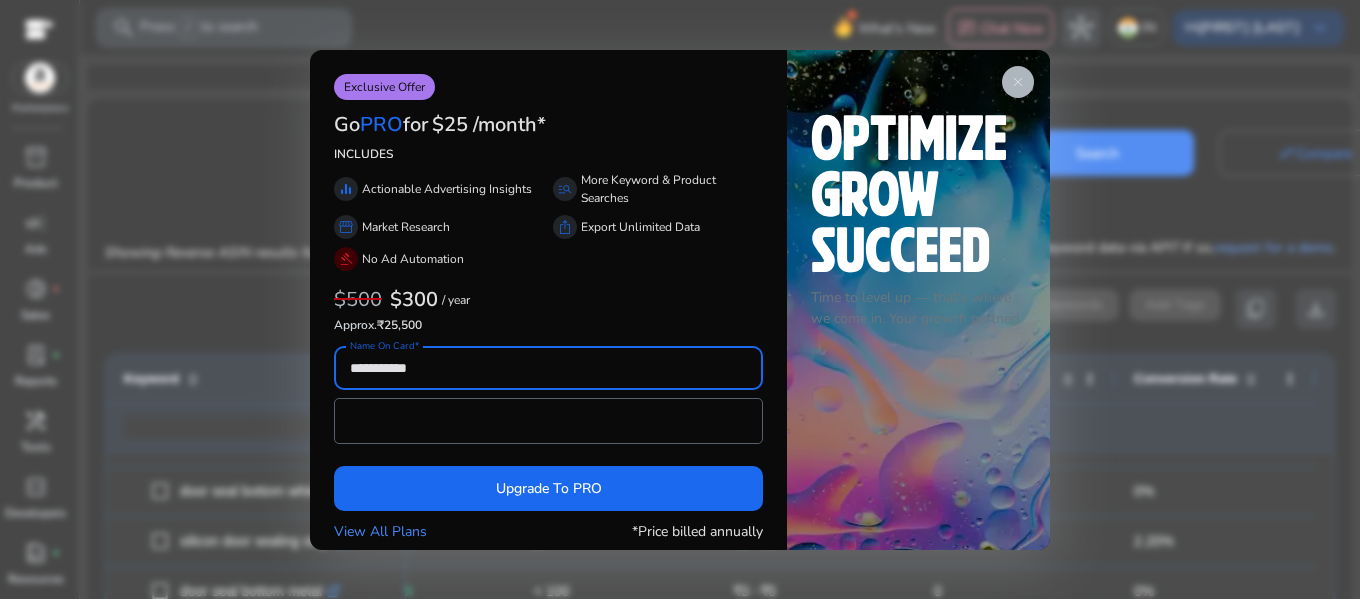 click on "close" at bounding box center (1018, 82) 